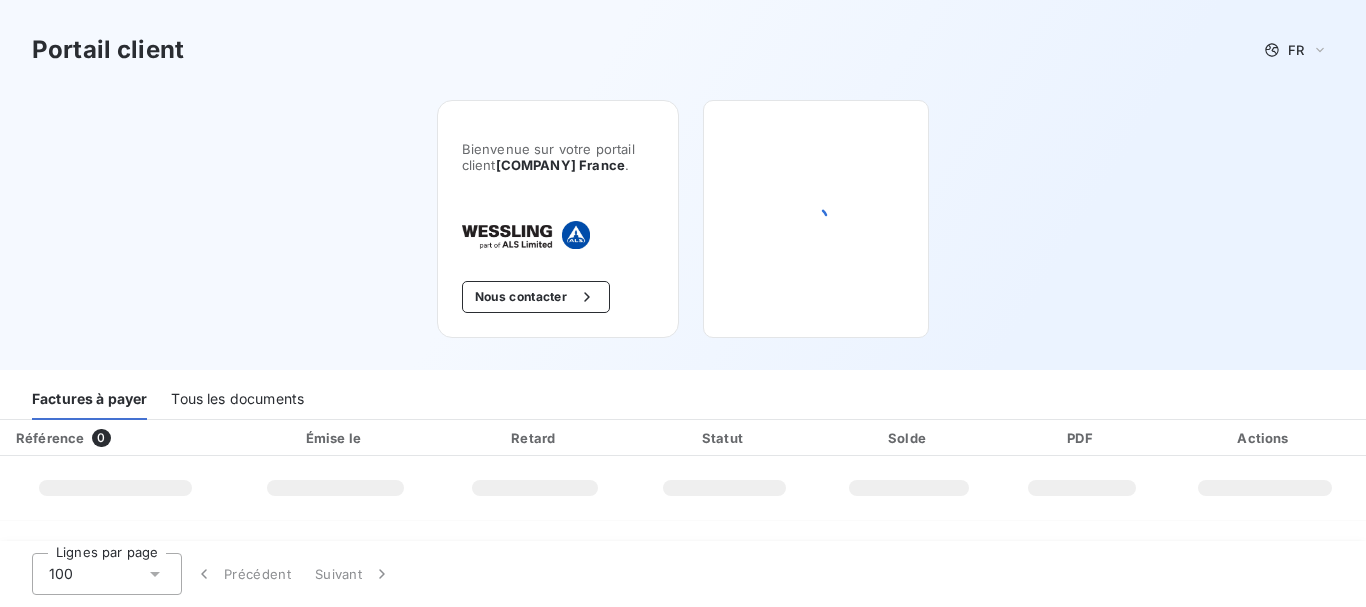 scroll, scrollTop: 0, scrollLeft: 0, axis: both 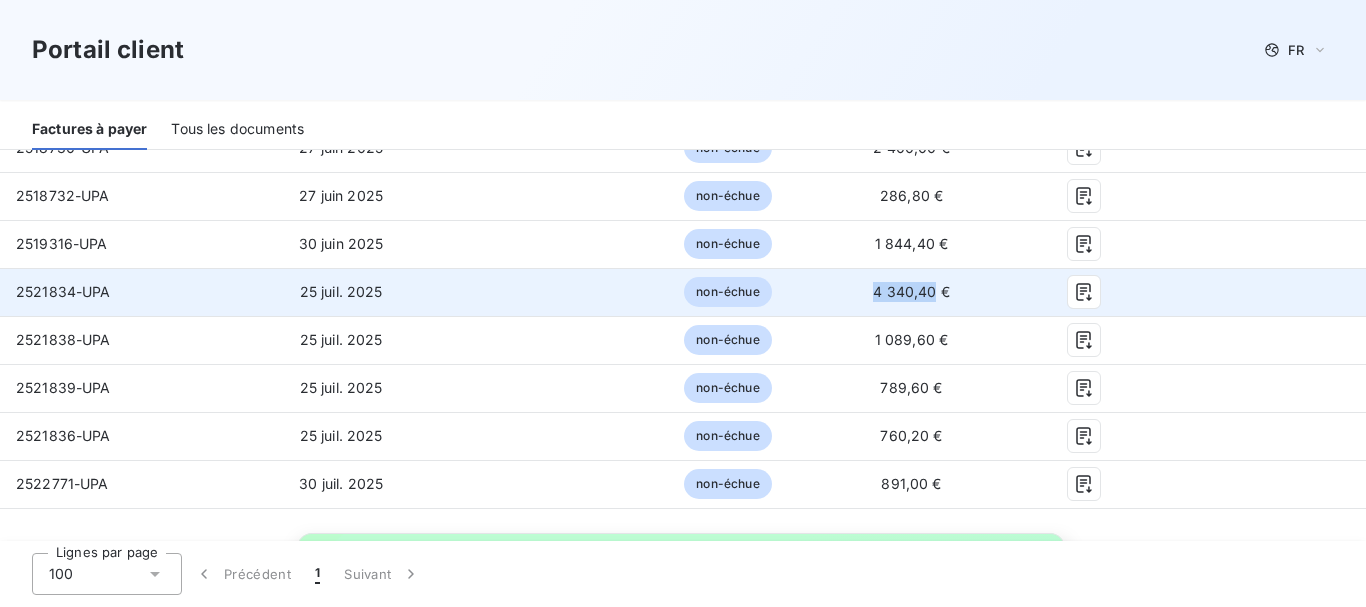 drag, startPoint x: 862, startPoint y: 292, endPoint x: 922, endPoint y: 290, distance: 60.033325 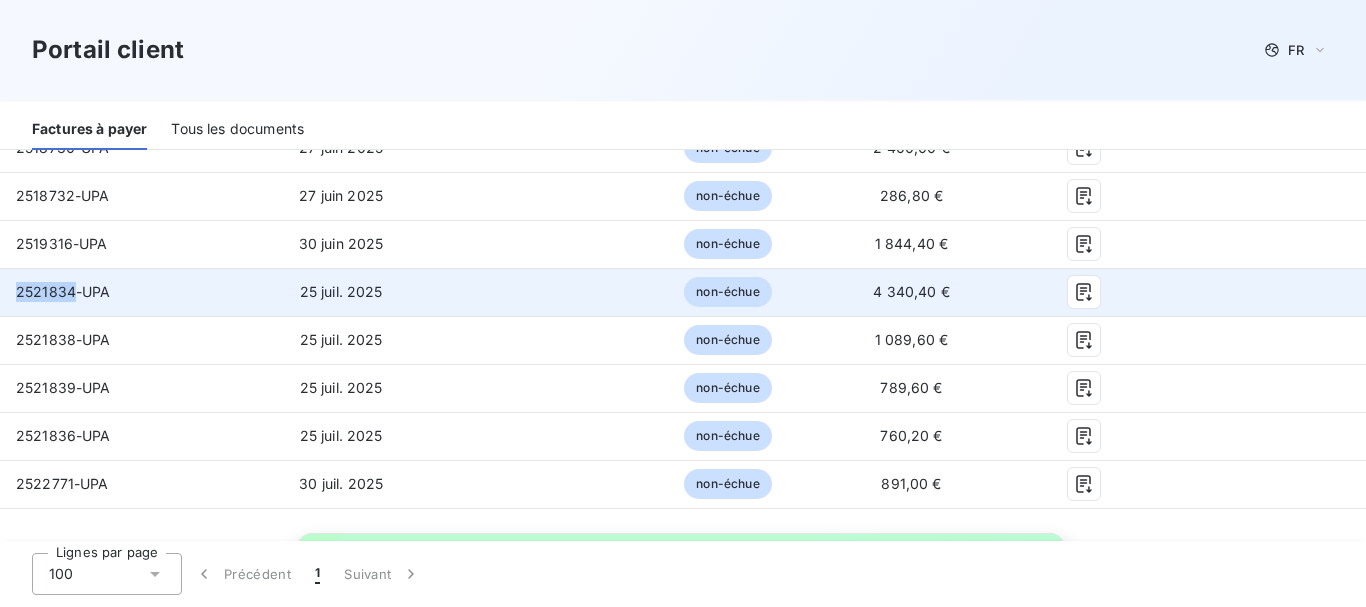 drag, startPoint x: 16, startPoint y: 293, endPoint x: 72, endPoint y: 295, distance: 56.0357 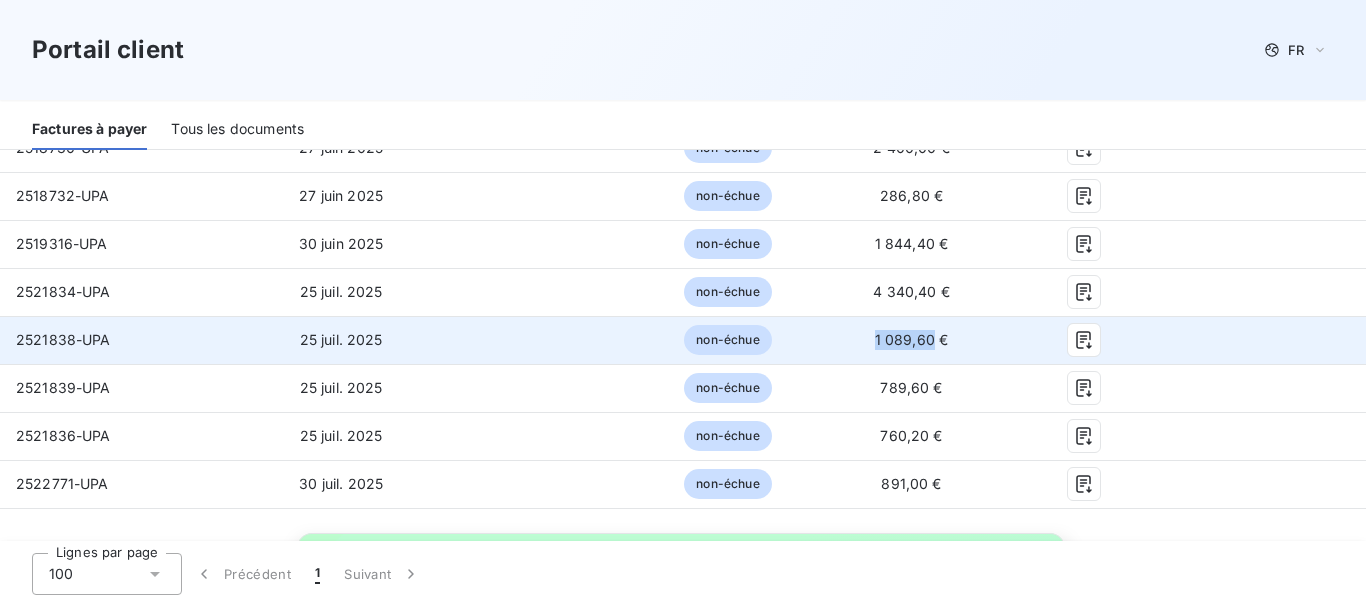 drag, startPoint x: 864, startPoint y: 341, endPoint x: 917, endPoint y: 341, distance: 53 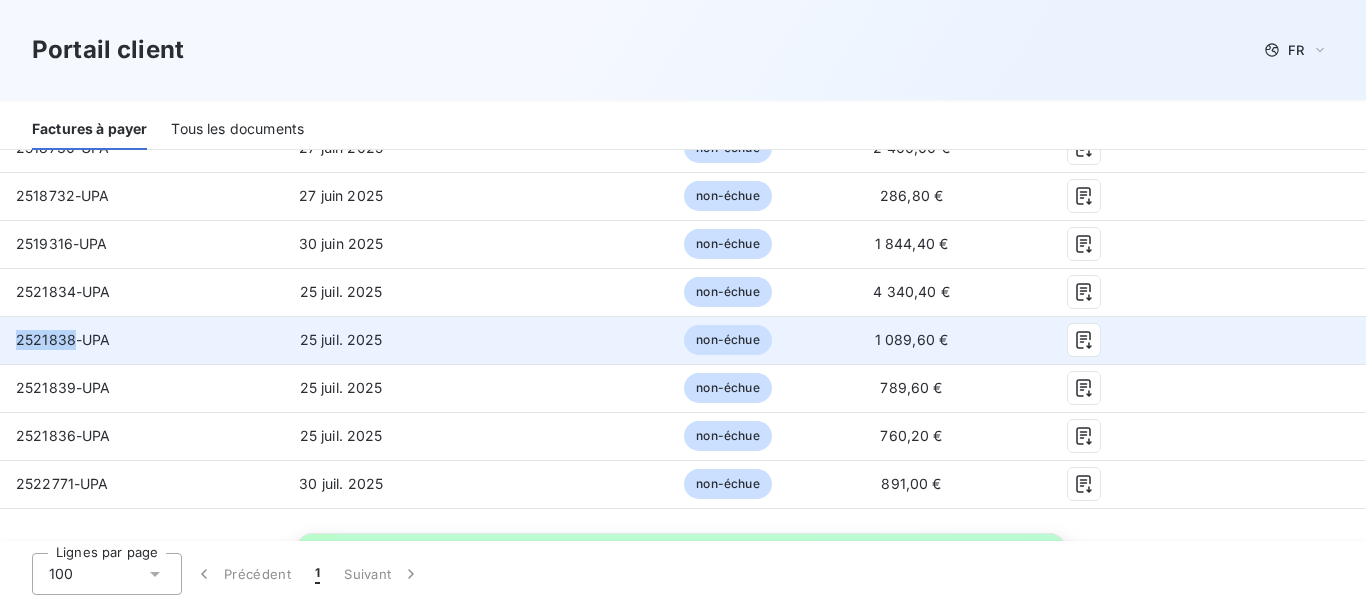 drag, startPoint x: 16, startPoint y: 338, endPoint x: 70, endPoint y: 347, distance: 54.74486 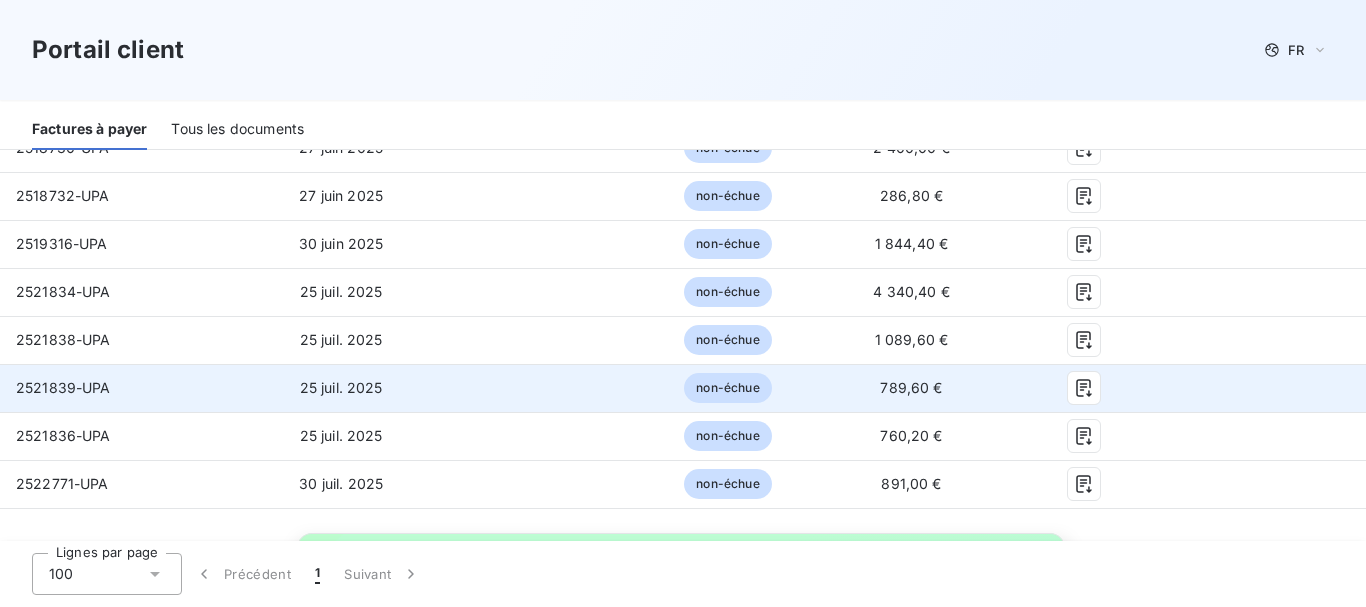 click on "789,60 €" at bounding box center (911, 388) 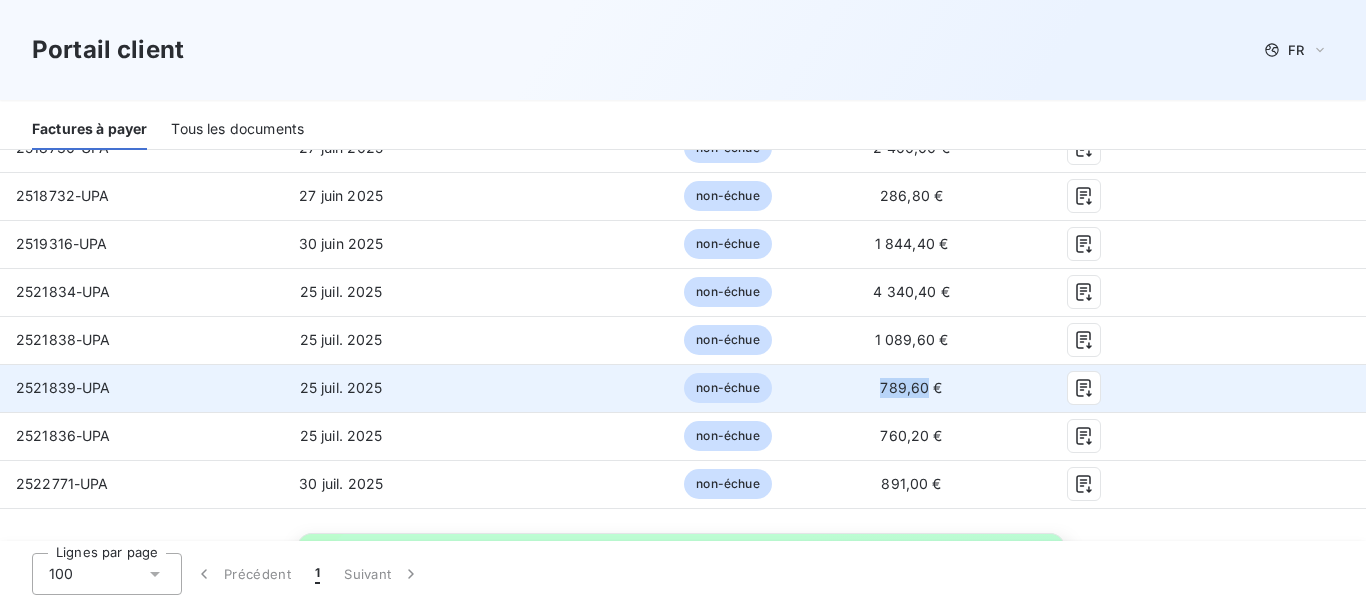 drag, startPoint x: 872, startPoint y: 389, endPoint x: 914, endPoint y: 385, distance: 42.190044 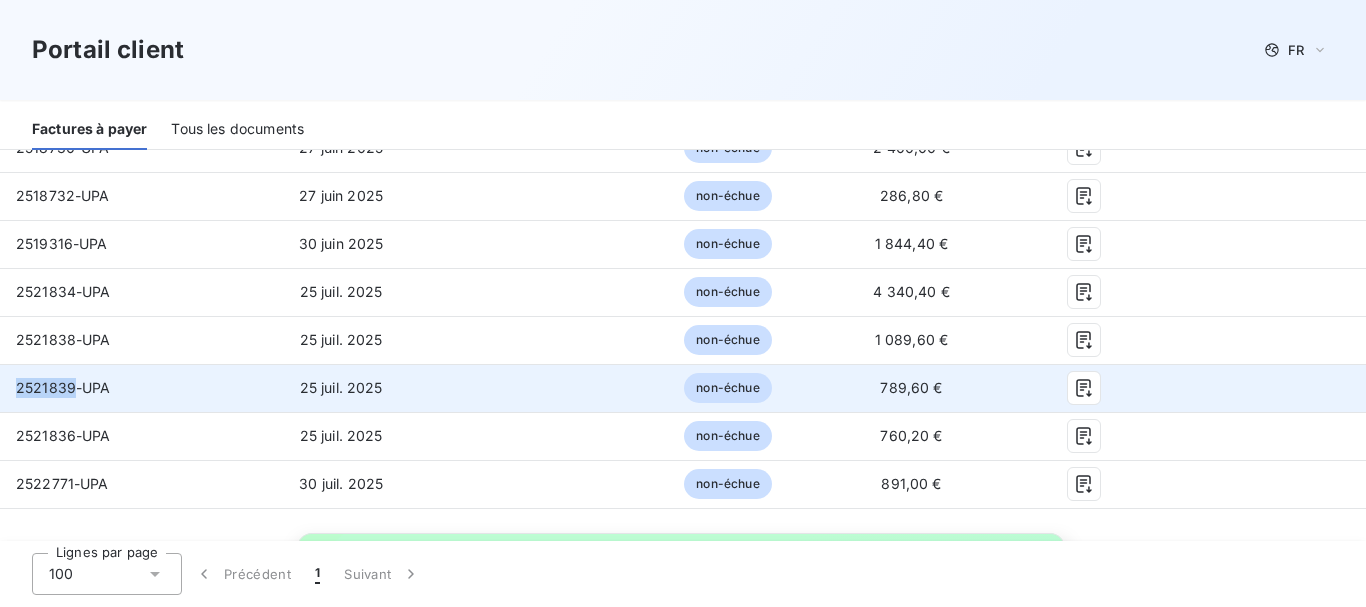drag, startPoint x: 18, startPoint y: 387, endPoint x: 72, endPoint y: 387, distance: 54 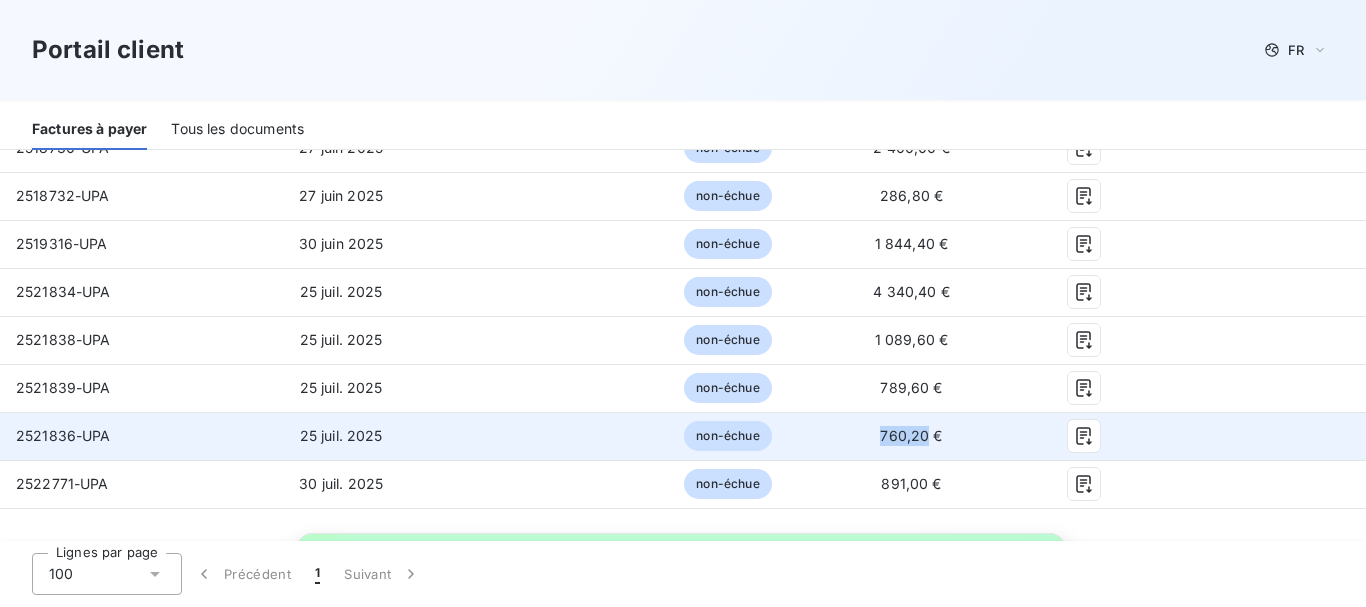 drag, startPoint x: 869, startPoint y: 438, endPoint x: 912, endPoint y: 437, distance: 43.011627 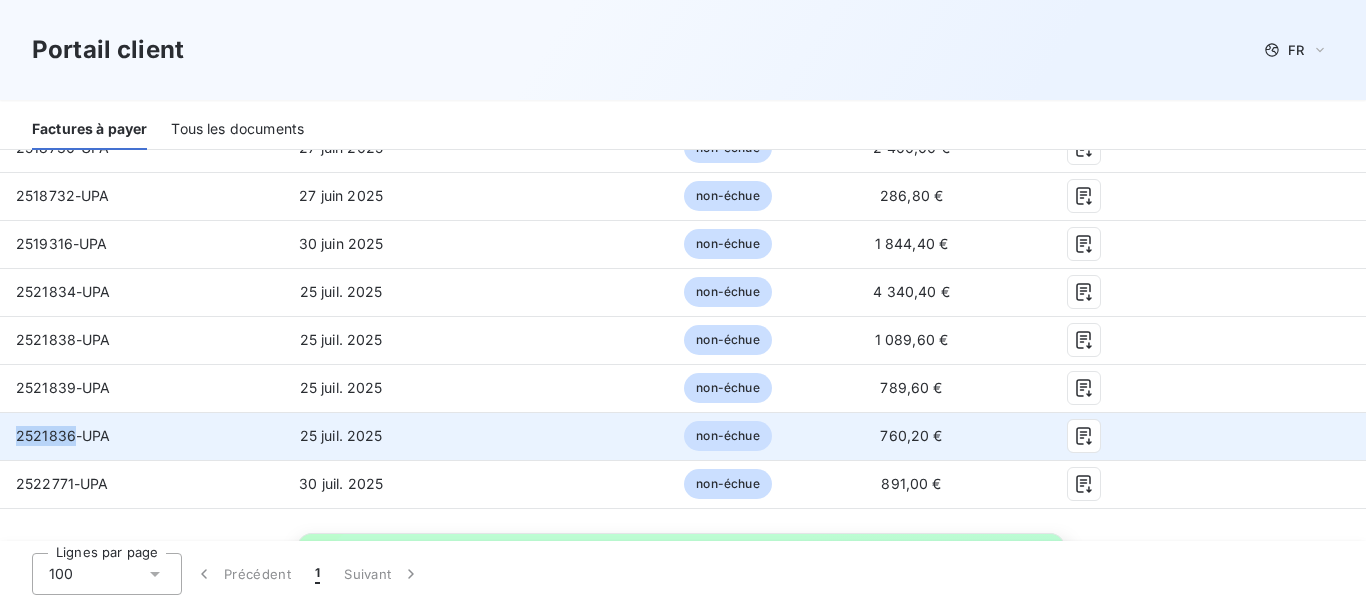 drag, startPoint x: 17, startPoint y: 437, endPoint x: 71, endPoint y: 438, distance: 54.00926 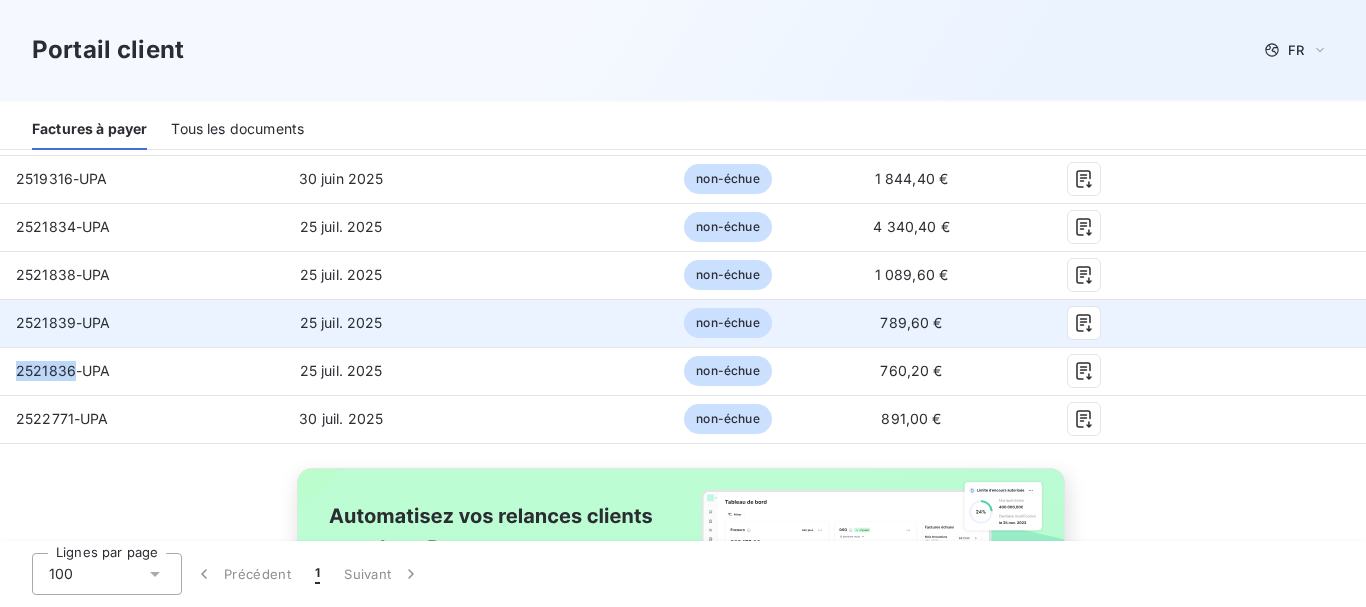 scroll, scrollTop: 800, scrollLeft: 0, axis: vertical 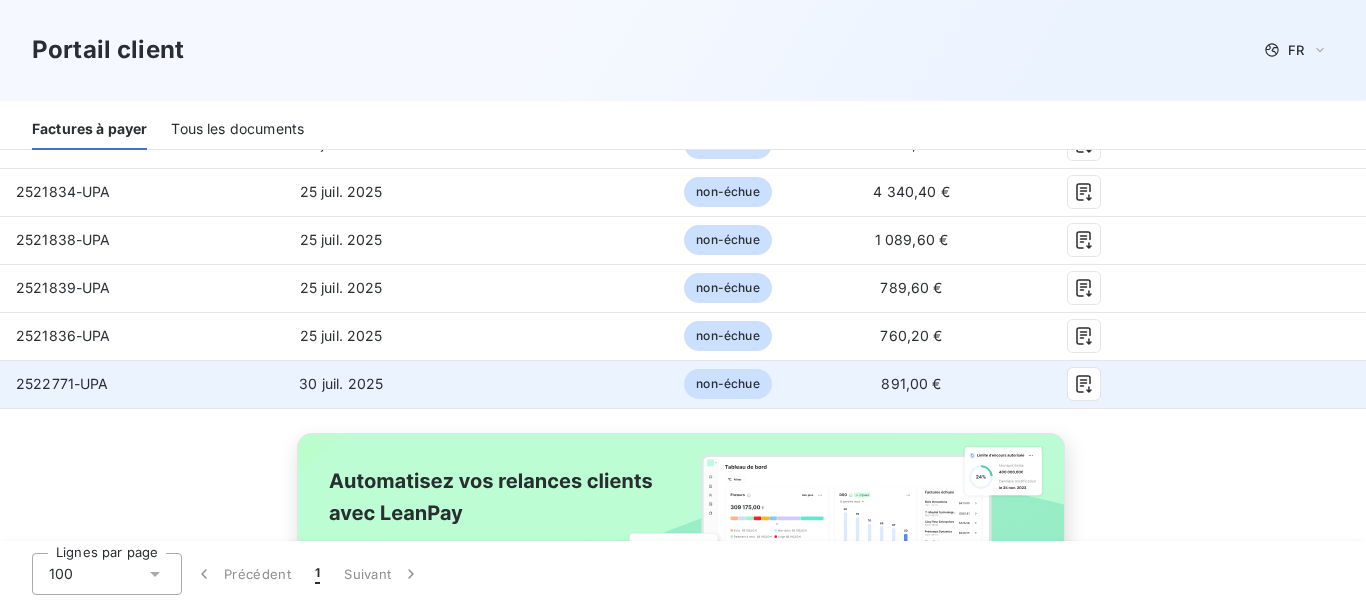 click on "891,00 €" at bounding box center [911, 383] 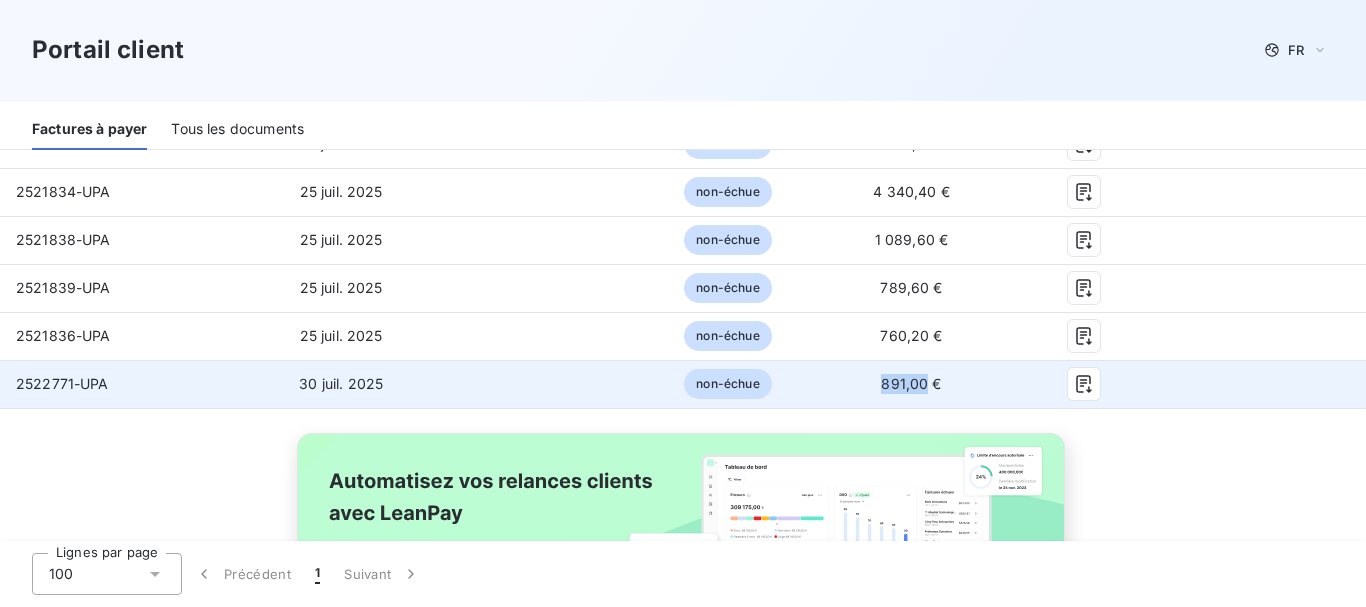 drag, startPoint x: 869, startPoint y: 385, endPoint x: 913, endPoint y: 383, distance: 44.04543 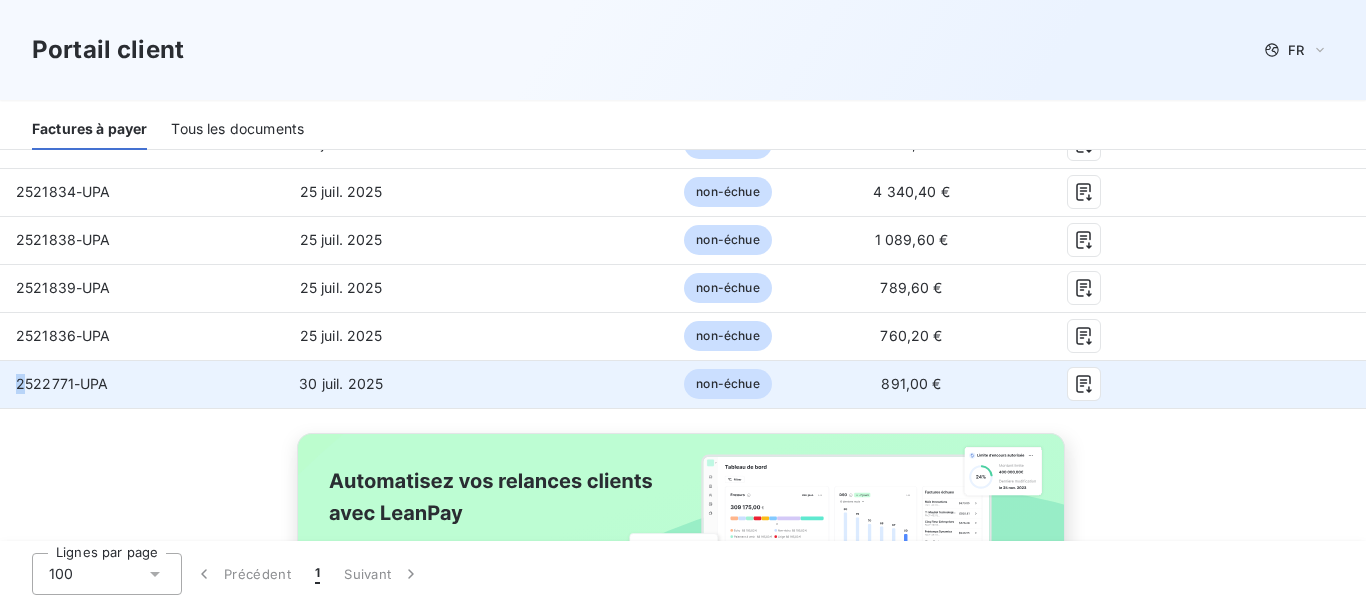click on "2522771-UPA" at bounding box center (119, 384) 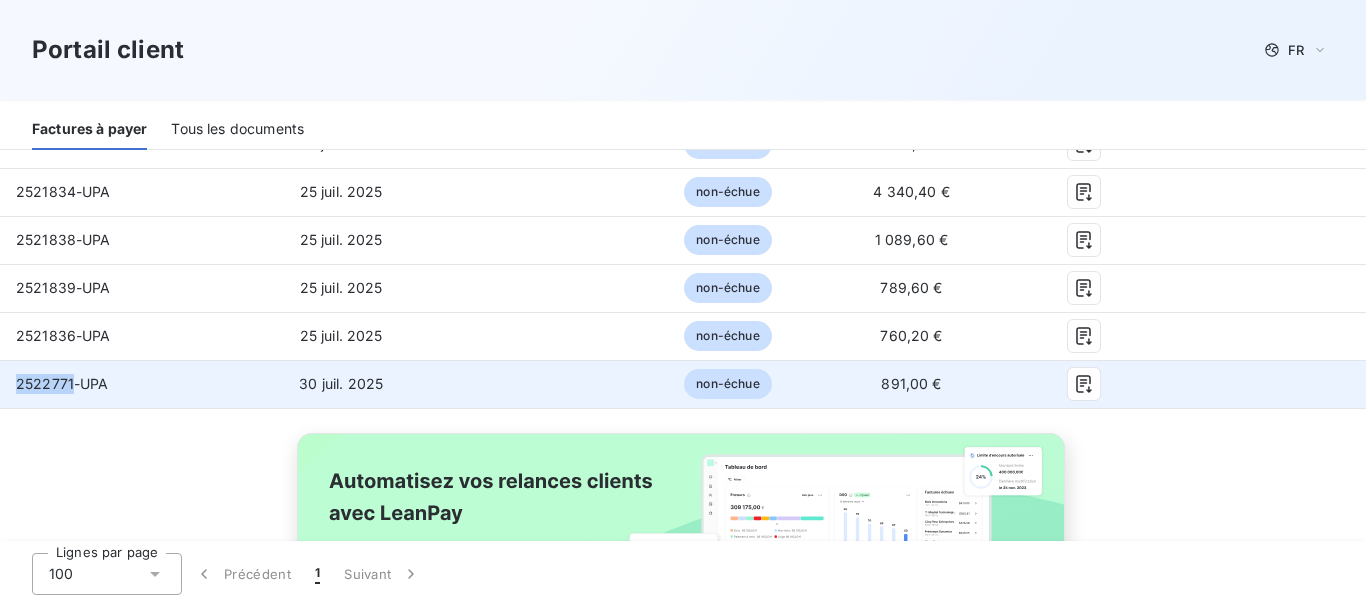 drag, startPoint x: 17, startPoint y: 386, endPoint x: 72, endPoint y: 384, distance: 55.03635 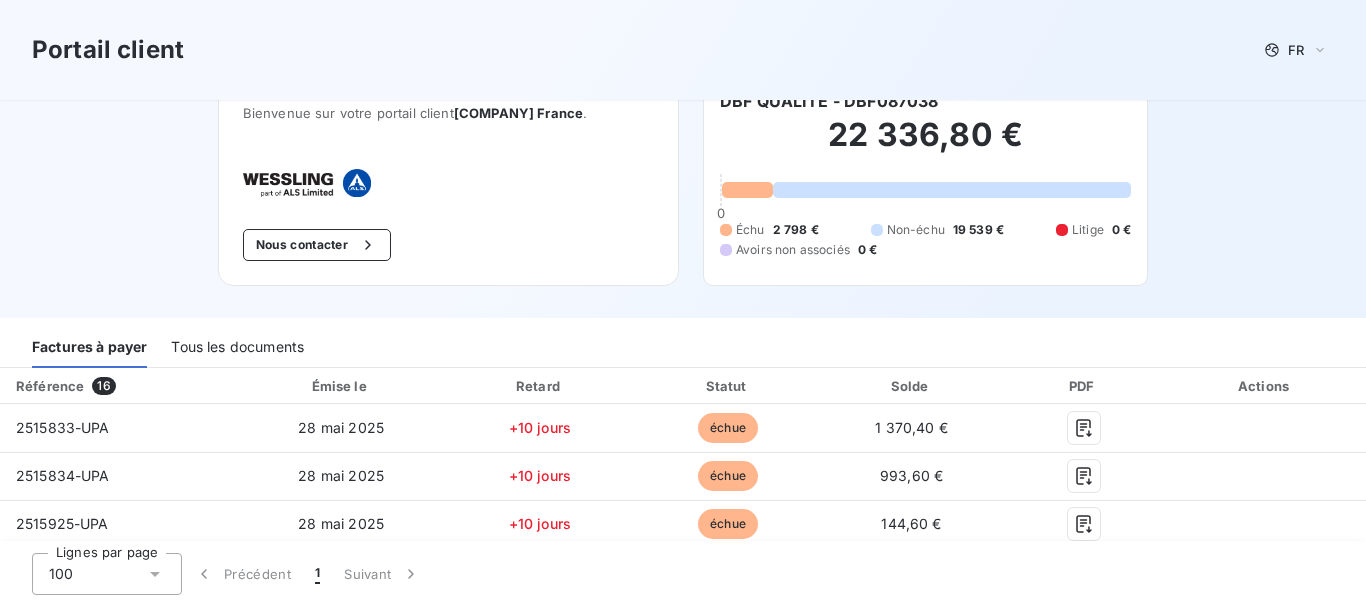 scroll, scrollTop: 0, scrollLeft: 0, axis: both 